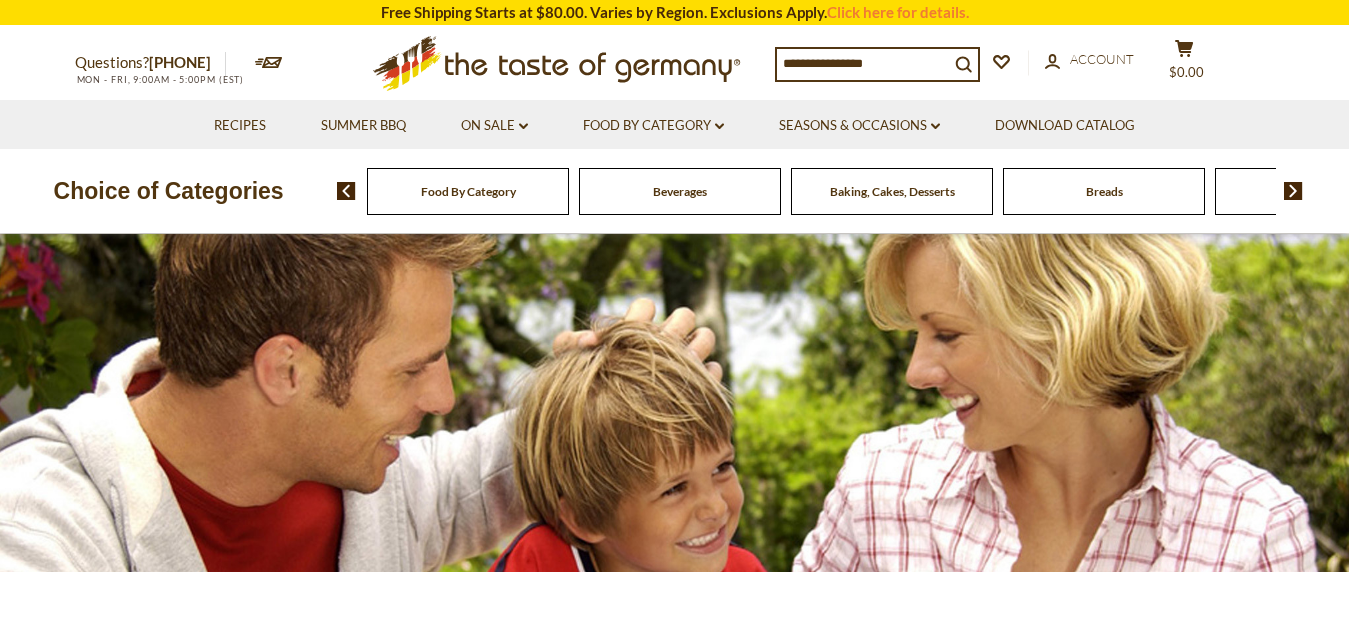 scroll, scrollTop: 0, scrollLeft: 0, axis: both 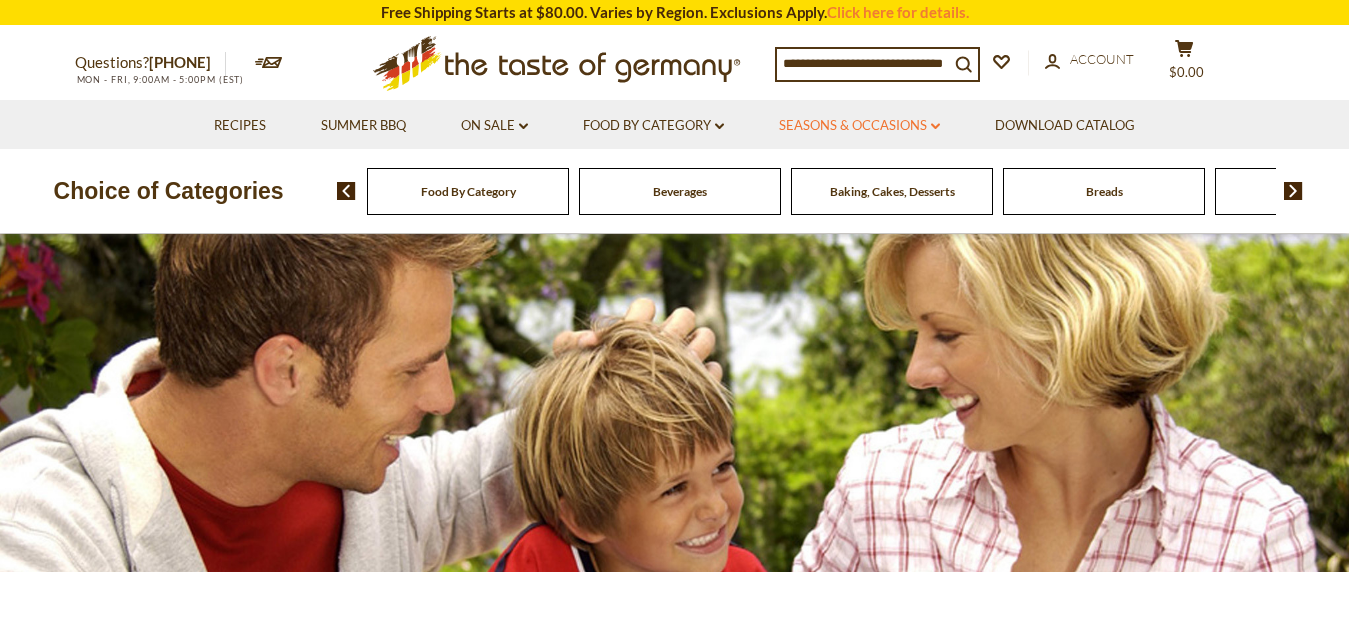 click on "Seasons & Occasions
dropdown_arrow" at bounding box center [859, 126] 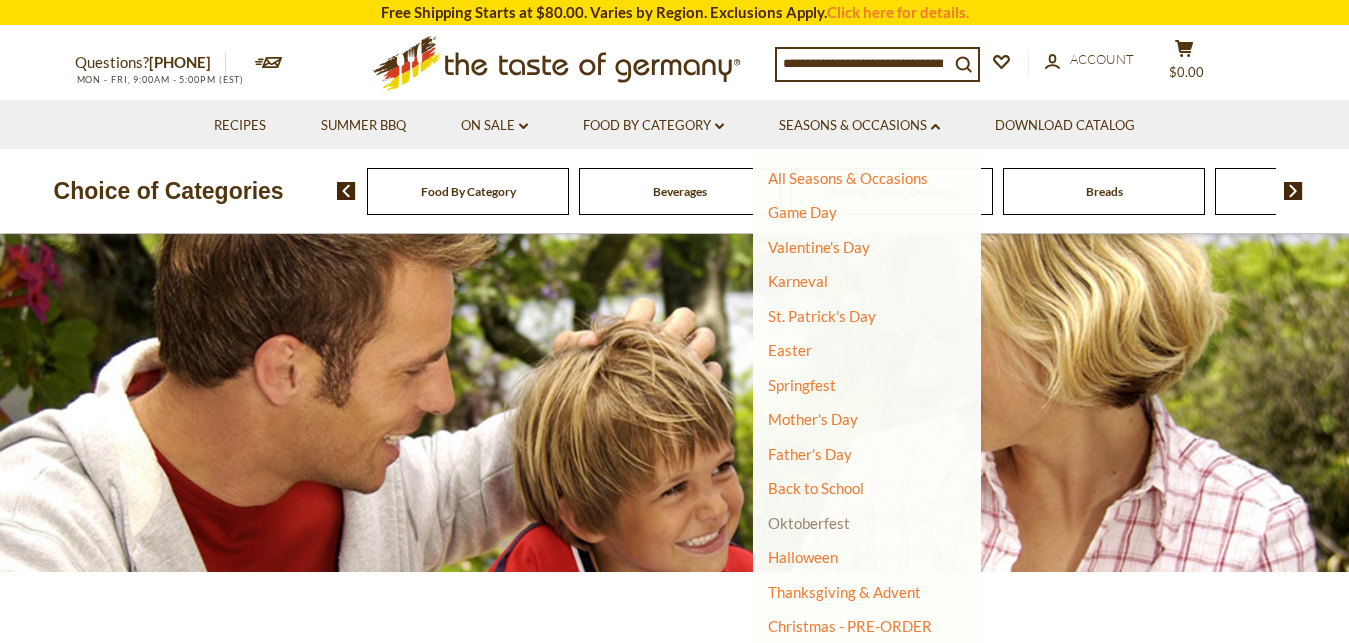 click on "Oktoberfest" at bounding box center (809, 523) 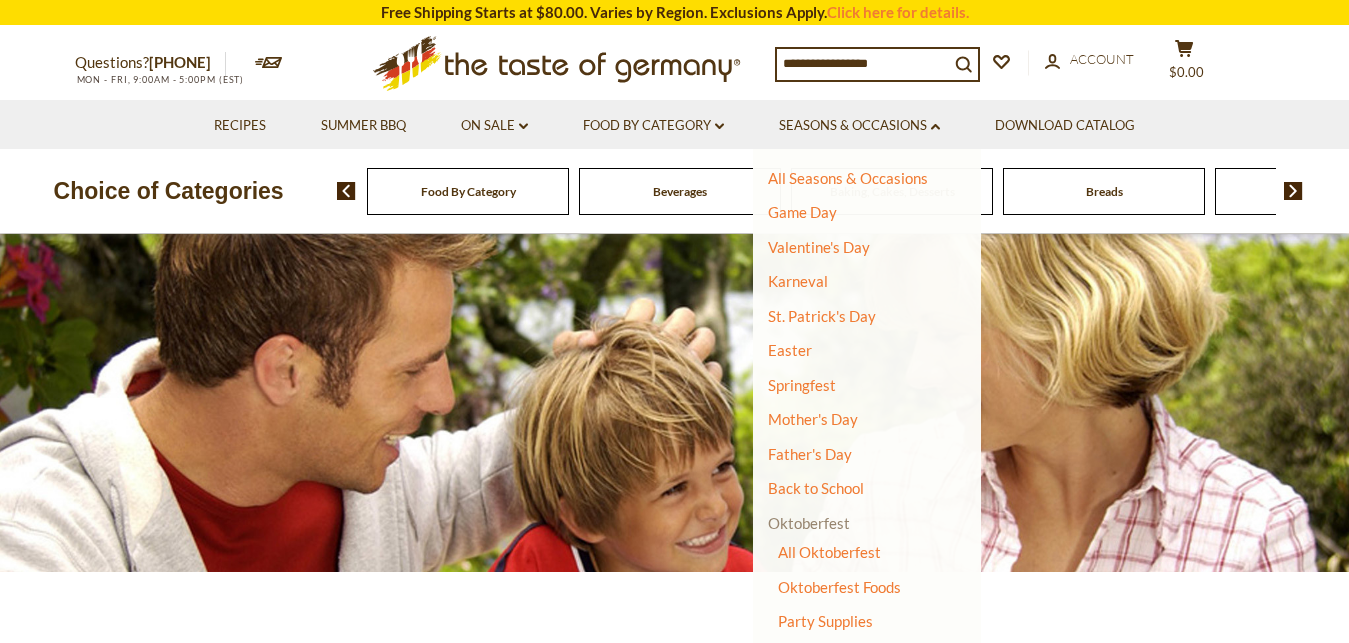scroll, scrollTop: 108, scrollLeft: 0, axis: vertical 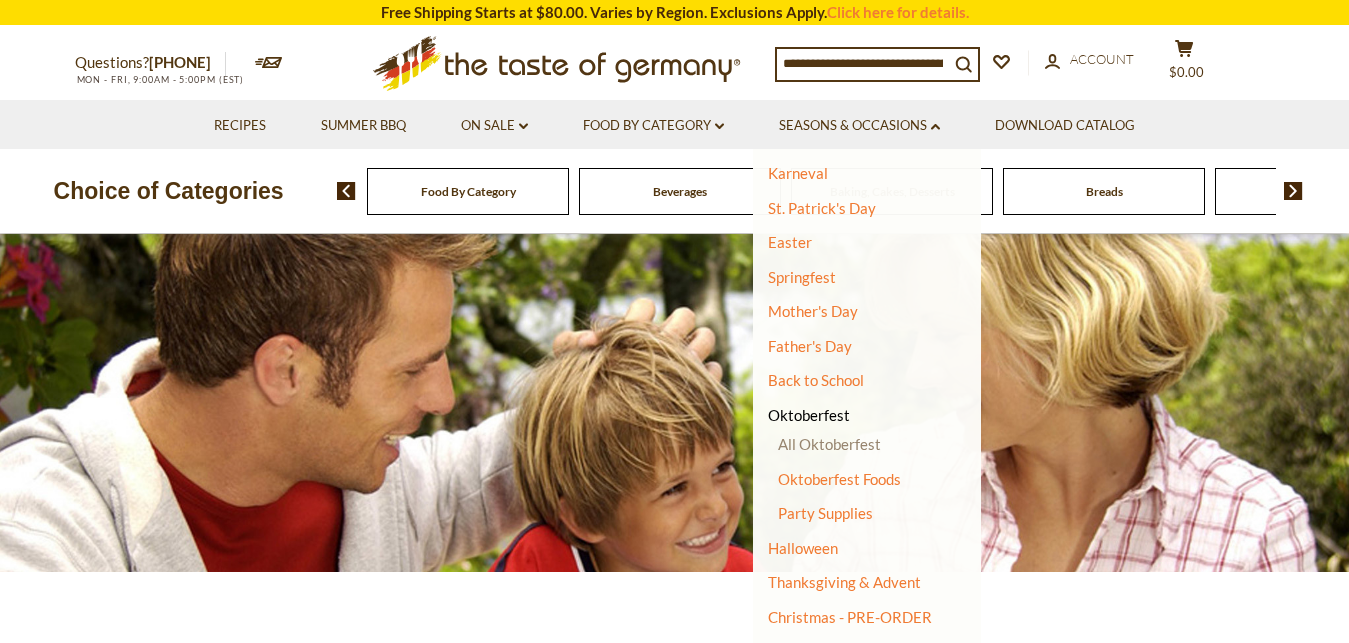 click on "All Oktoberfest" at bounding box center [829, 444] 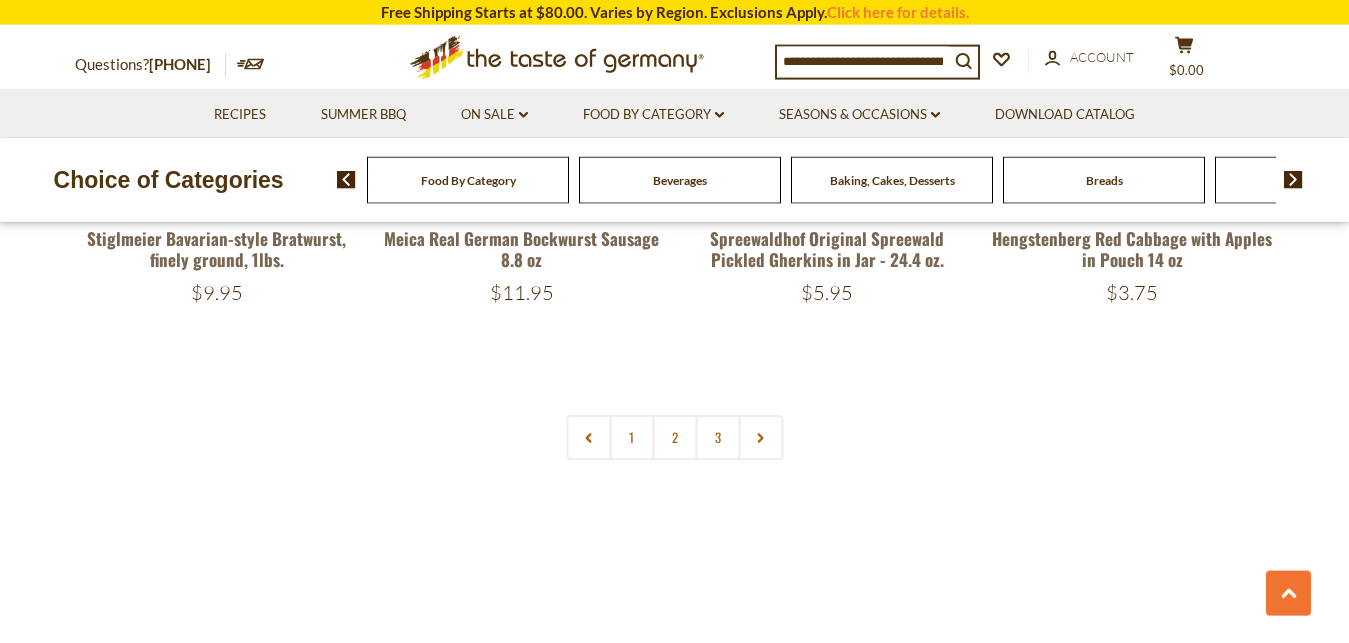scroll, scrollTop: 4998, scrollLeft: 0, axis: vertical 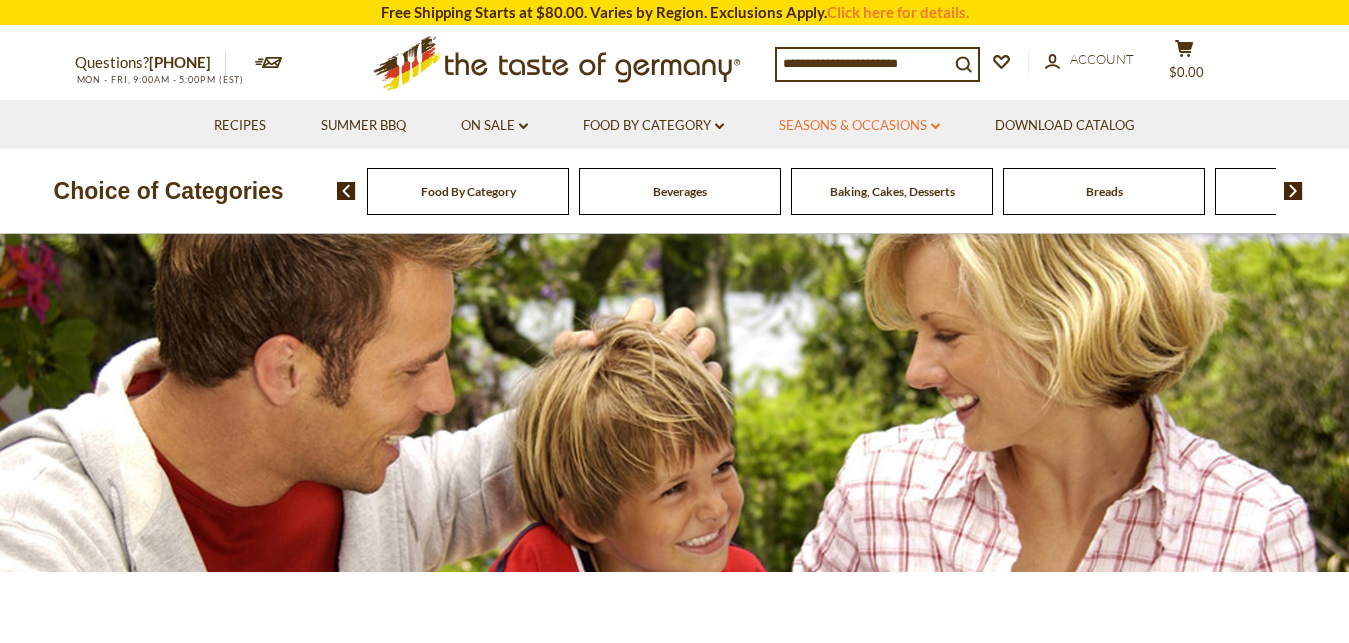 click on "Seasons & Occasions
dropdown_arrow" at bounding box center (859, 126) 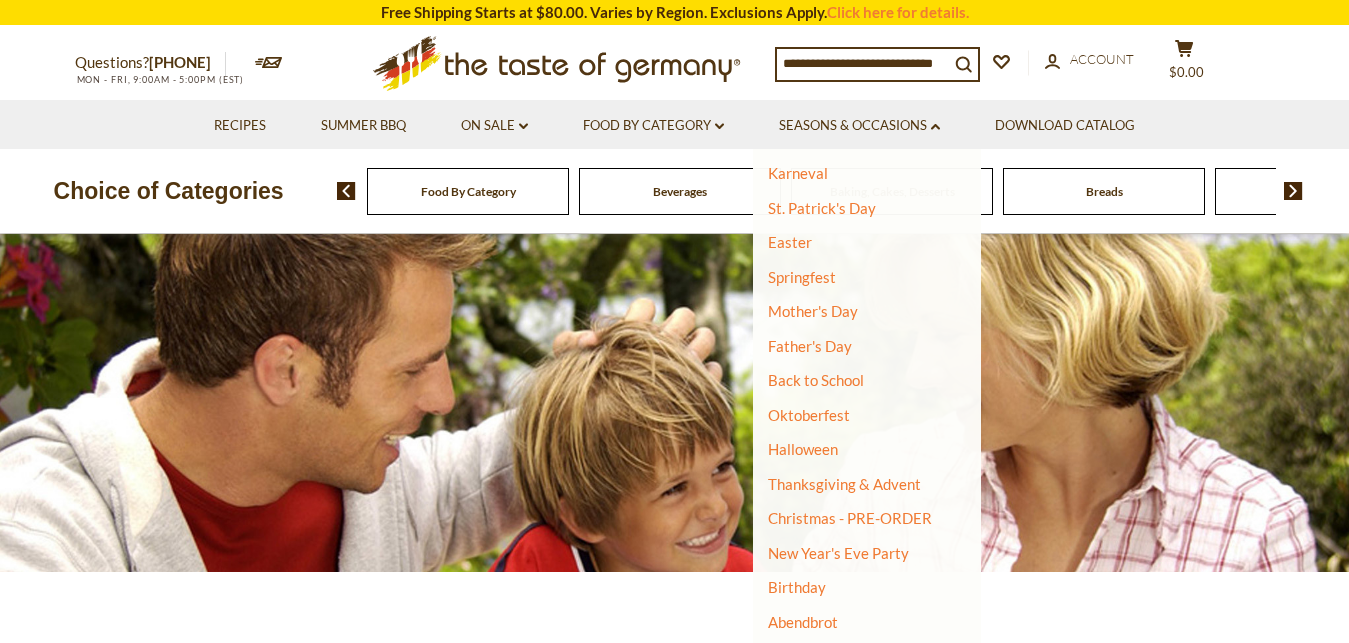 scroll, scrollTop: 125, scrollLeft: 0, axis: vertical 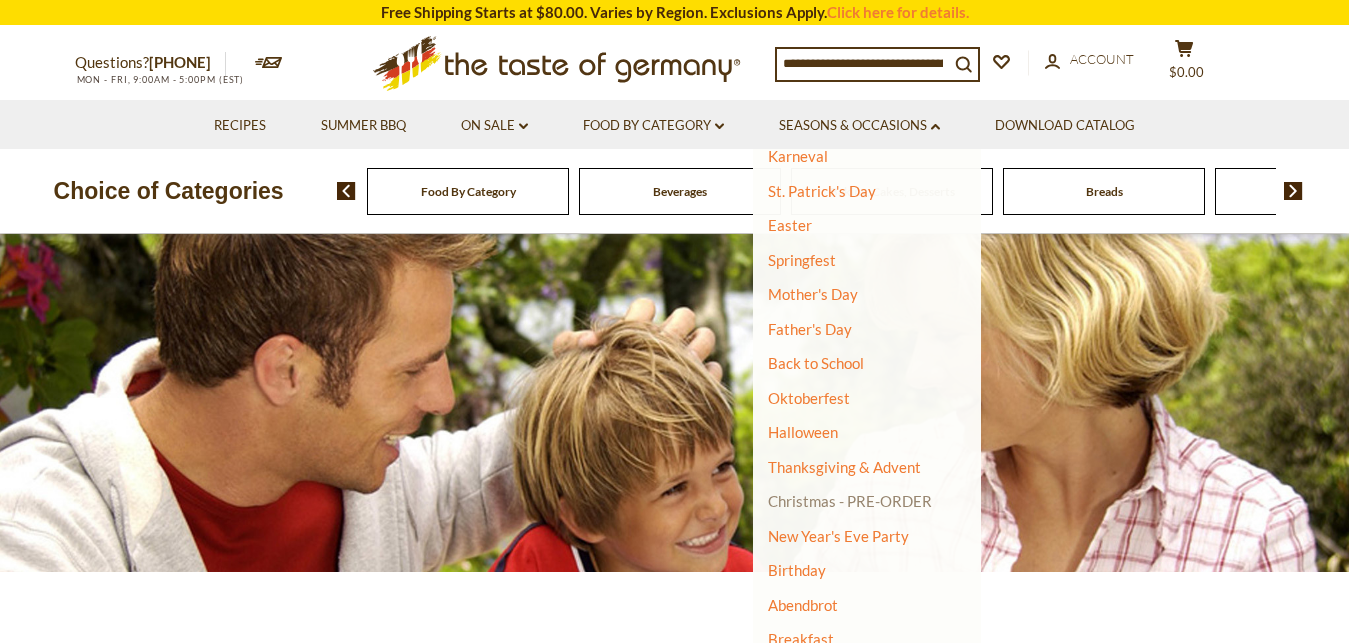 click on "Christmas - PRE-ORDER" at bounding box center [850, 501] 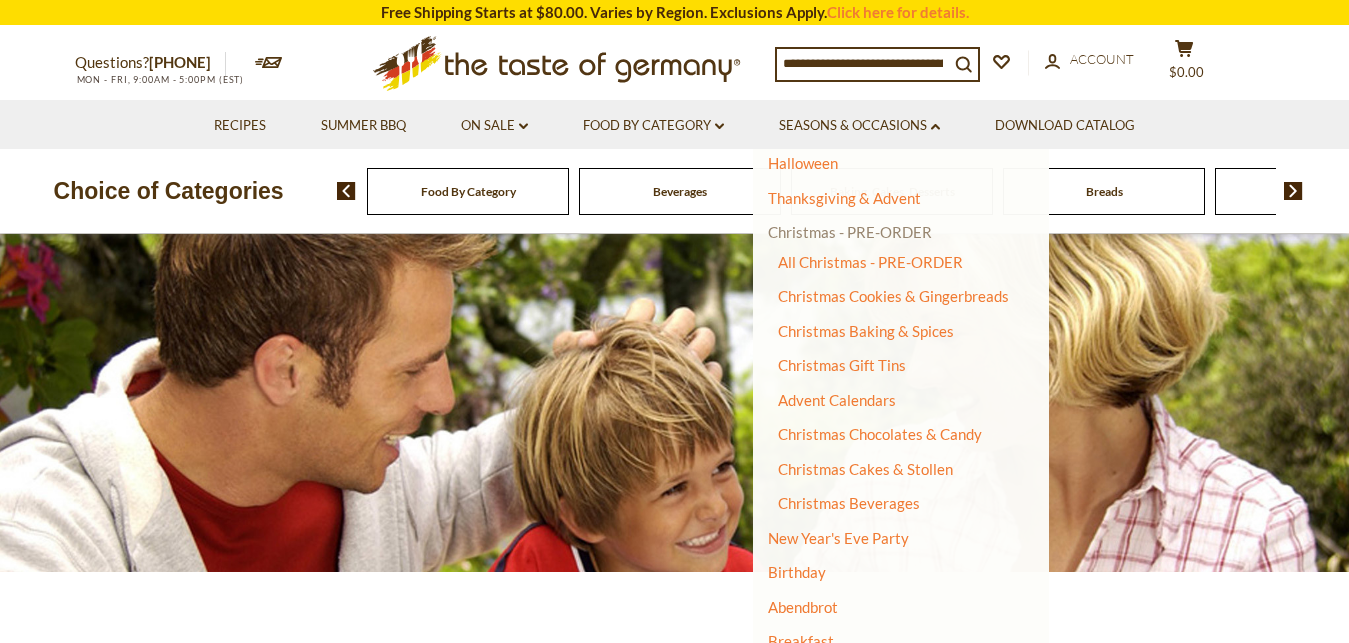 scroll, scrollTop: 396, scrollLeft: 0, axis: vertical 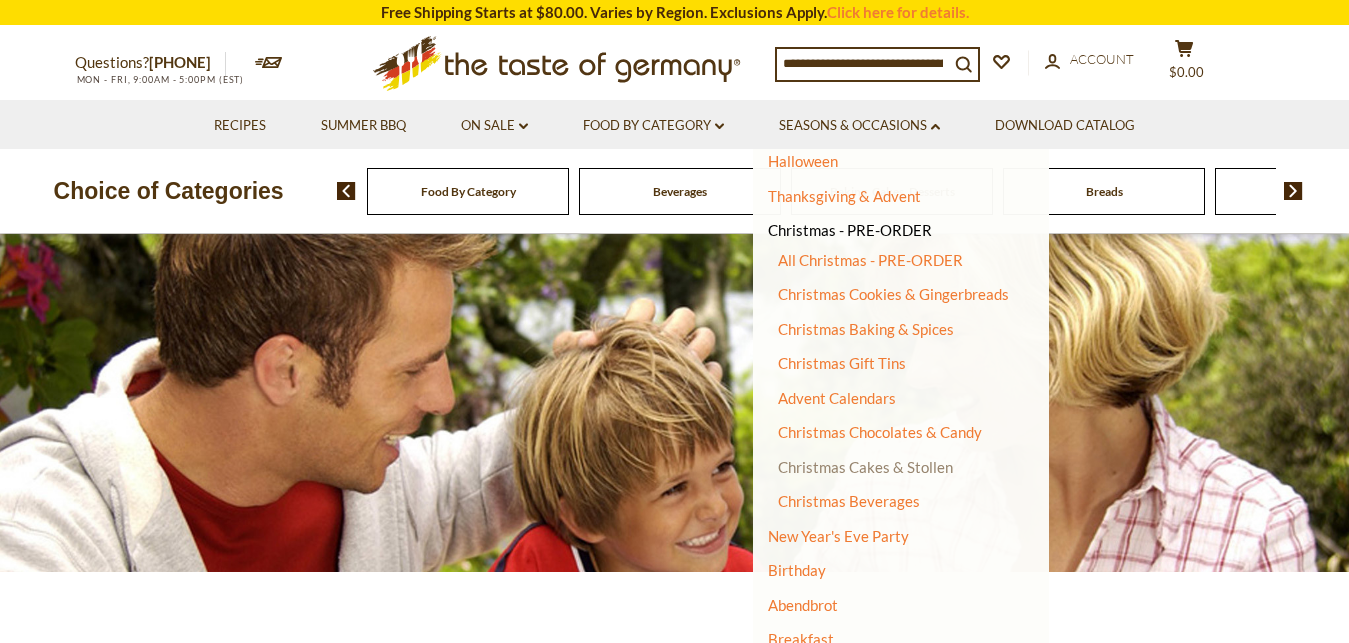click on "Christmas Cakes & Stollen" at bounding box center (865, 467) 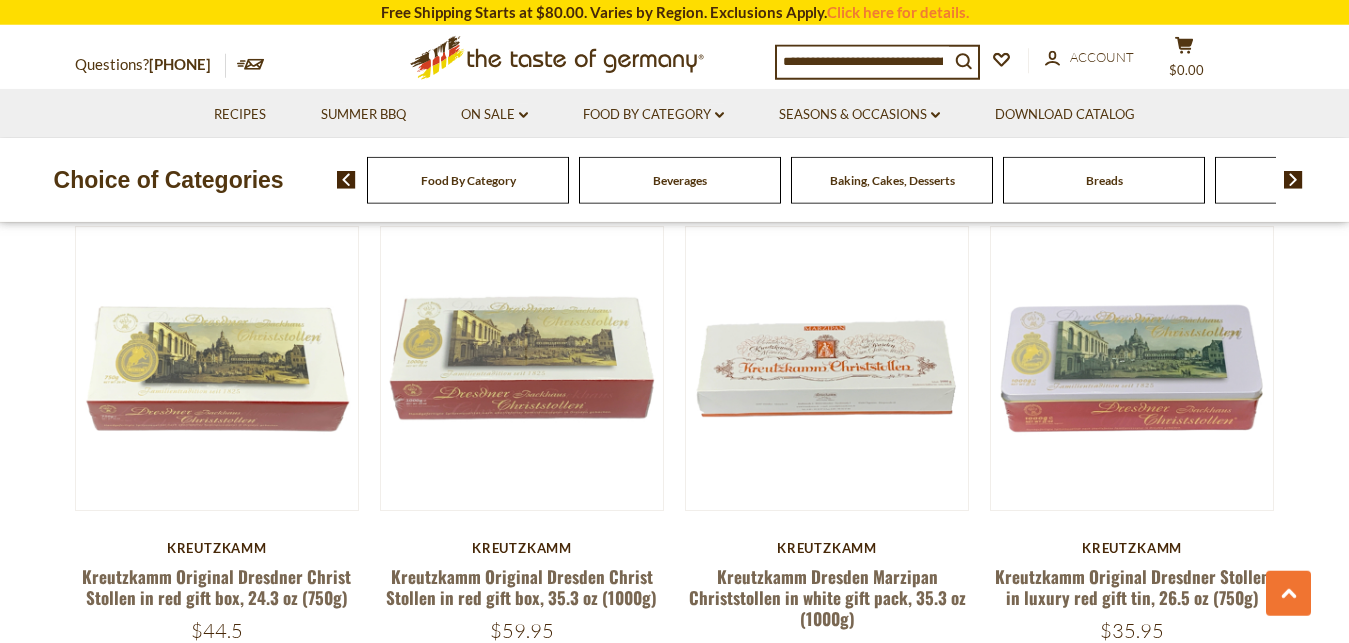 scroll, scrollTop: 2550, scrollLeft: 0, axis: vertical 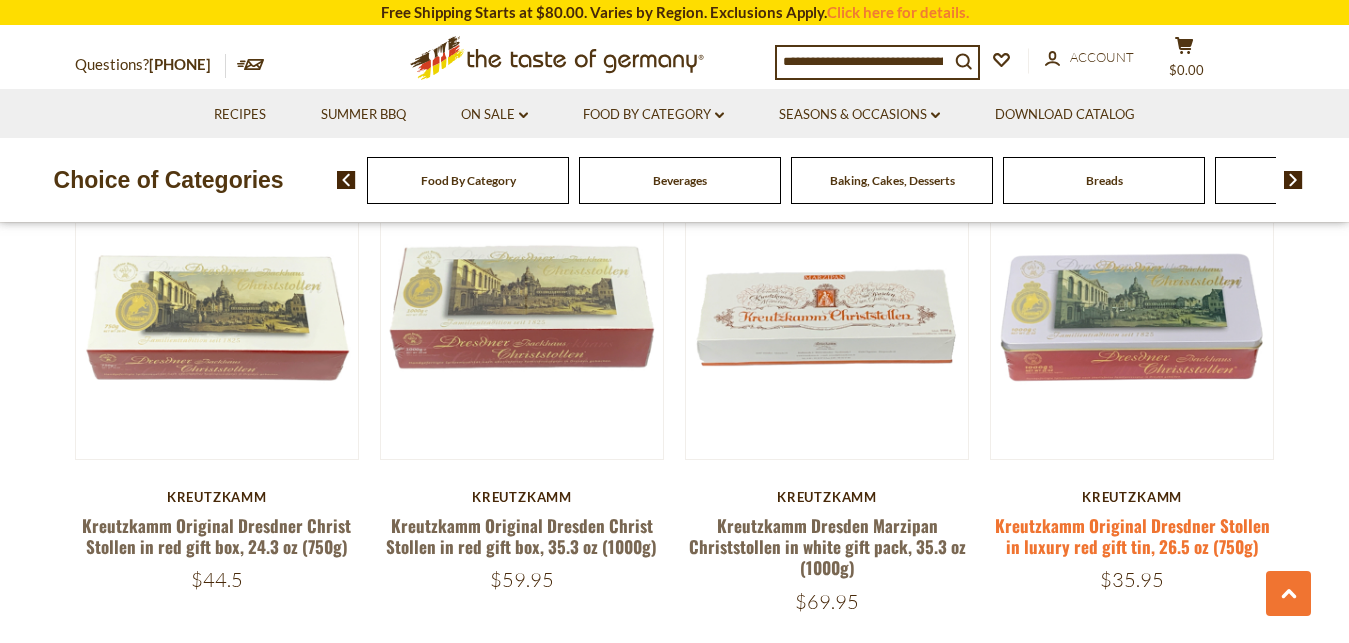 click on "Kreutzkamm Original Dresdner Stollen in luxury red gift tin, 26.5 oz (750g)" at bounding box center (1132, 536) 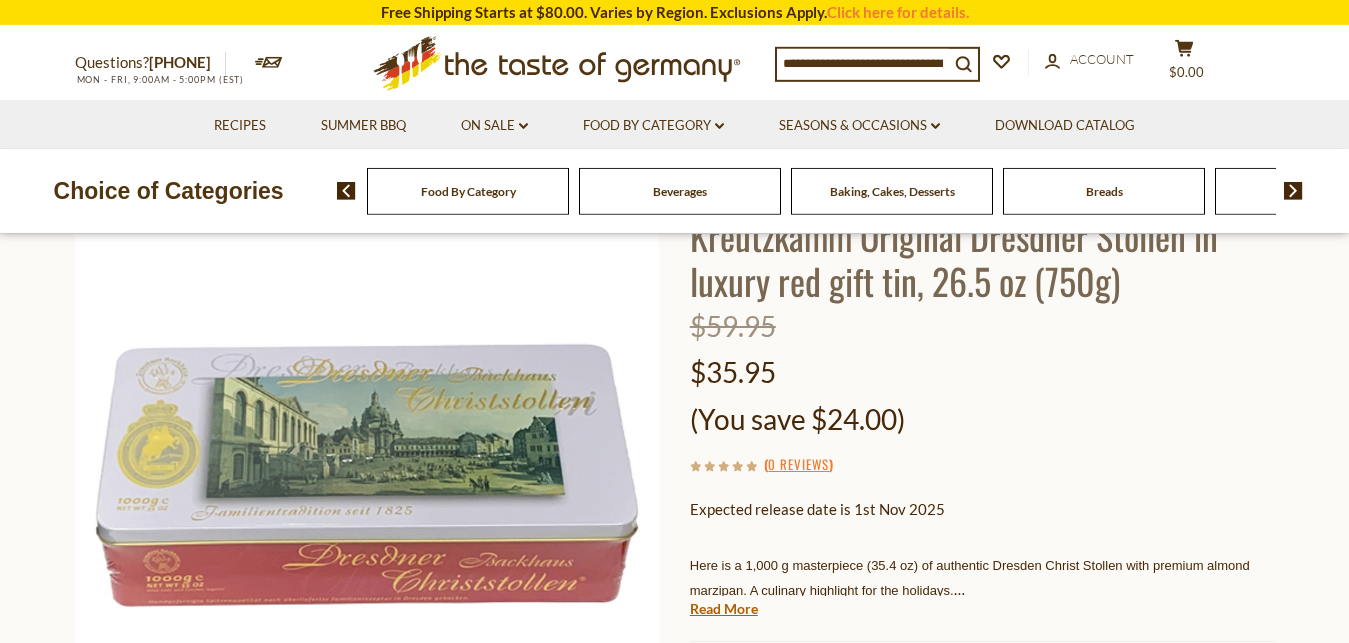 scroll, scrollTop: 204, scrollLeft: 0, axis: vertical 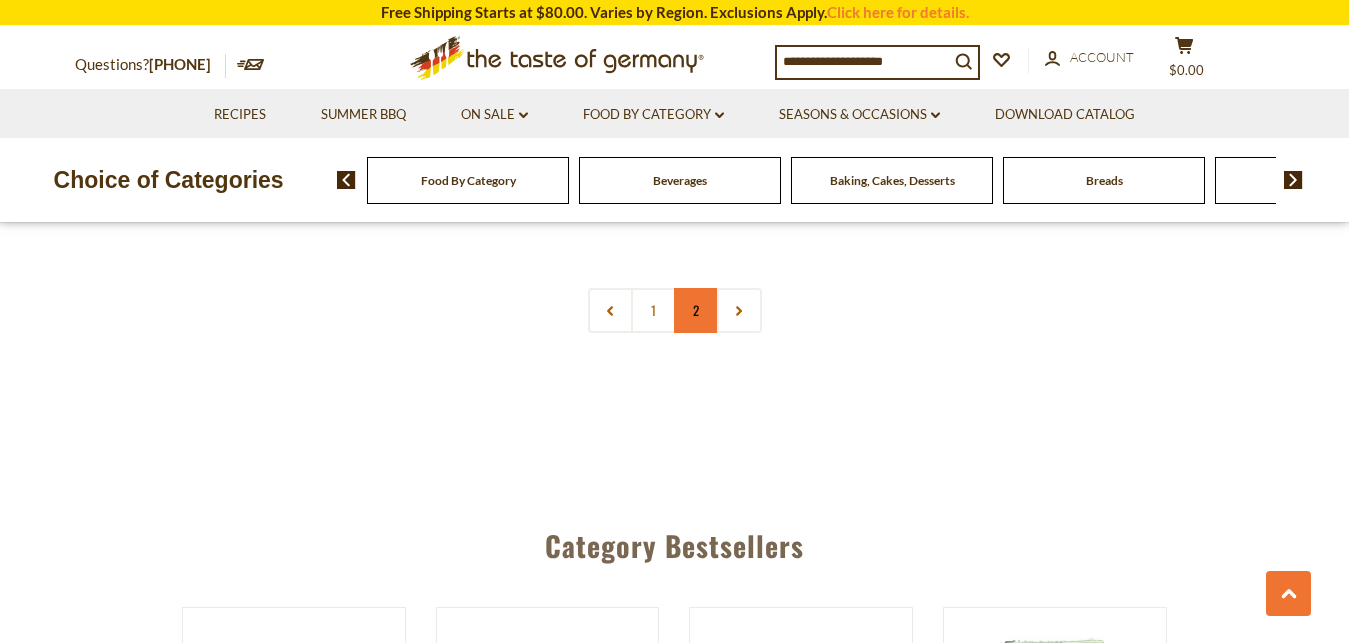 click on "2" at bounding box center (696, 310) 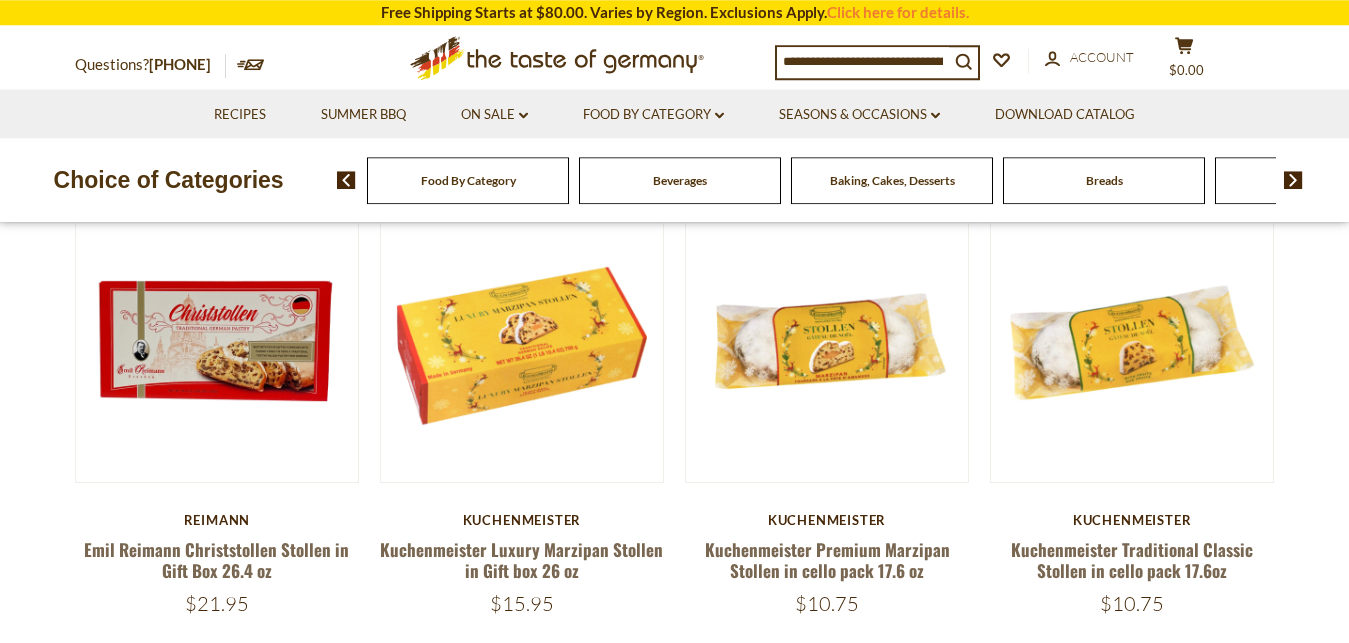 scroll, scrollTop: 598, scrollLeft: 0, axis: vertical 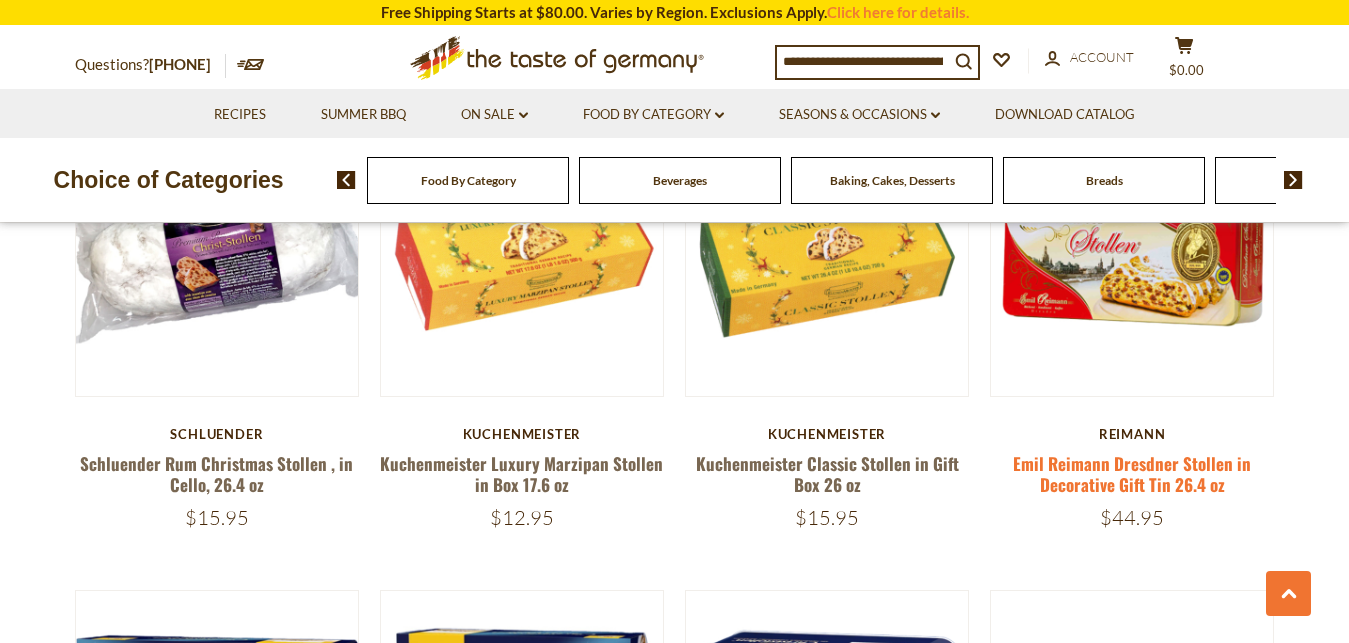 click on "Emil Reimann Dresdner Stollen in Decorative Gift Tin 26.4 oz" at bounding box center [1132, 474] 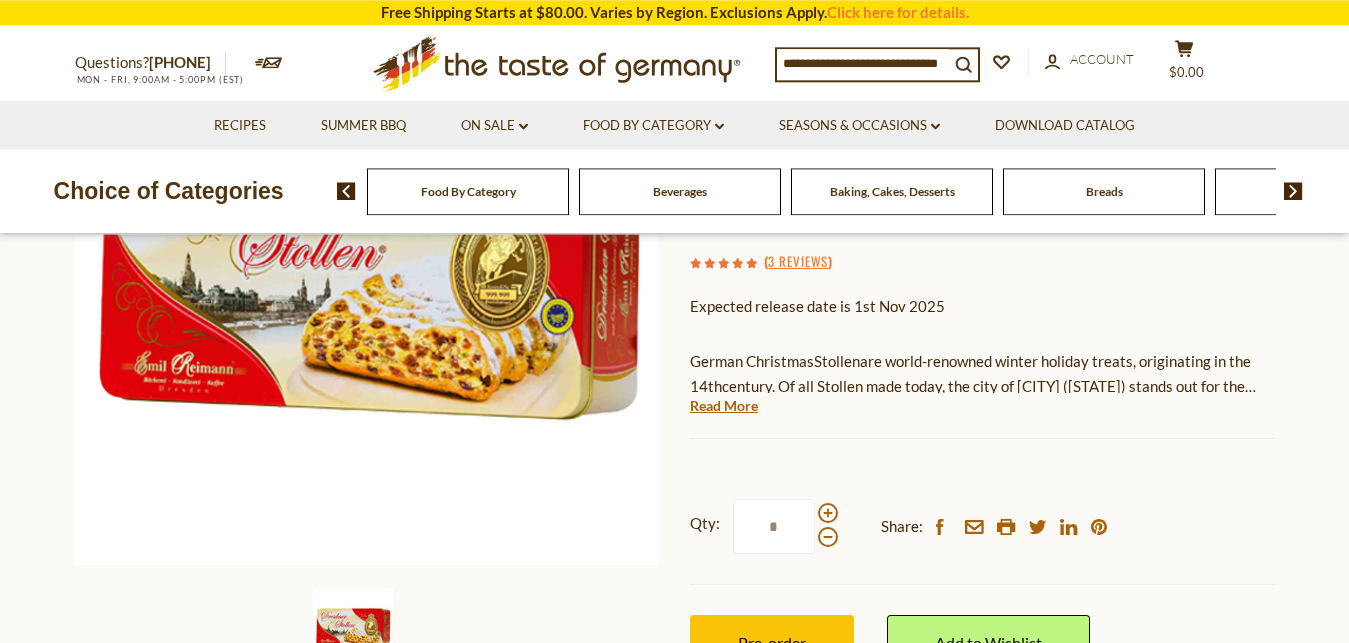 scroll, scrollTop: 510, scrollLeft: 0, axis: vertical 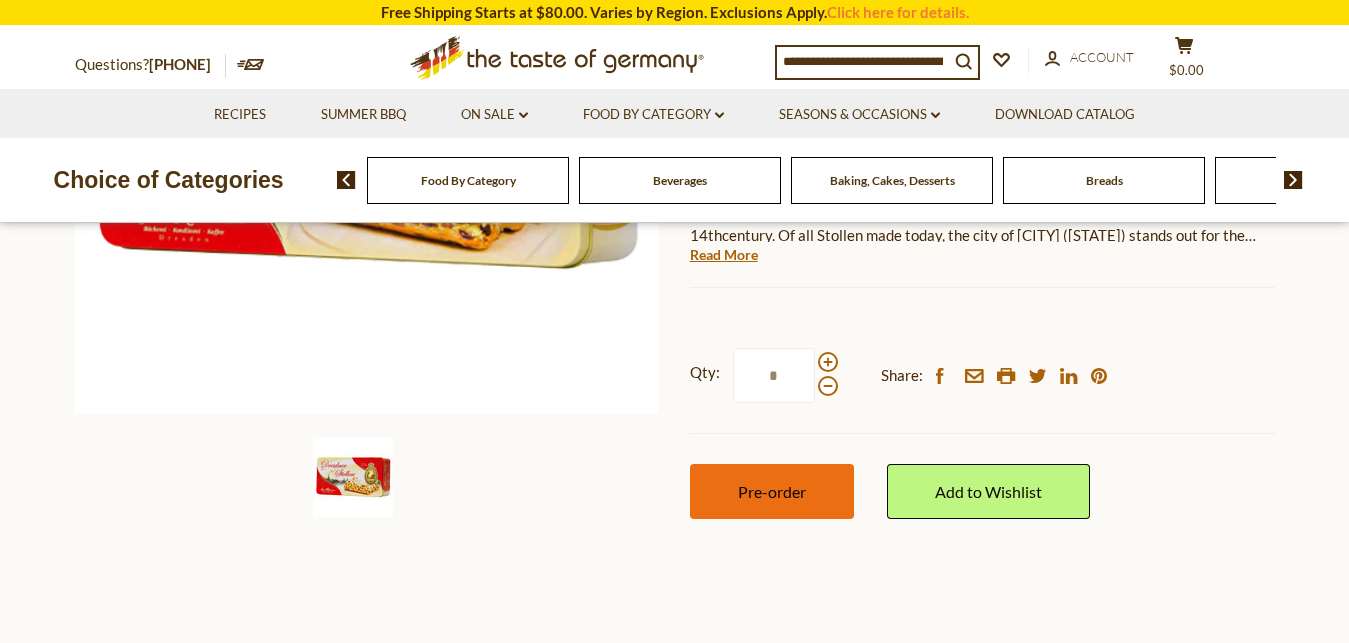 click on "Pre-order" at bounding box center [772, 491] 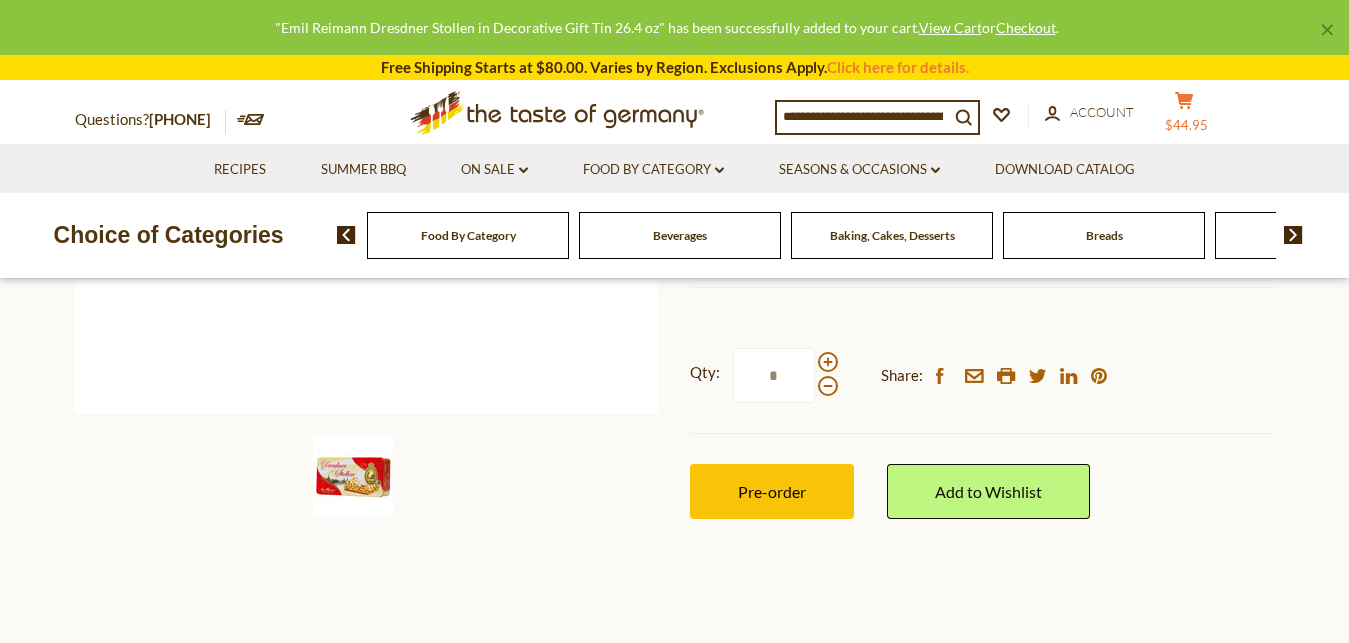 click 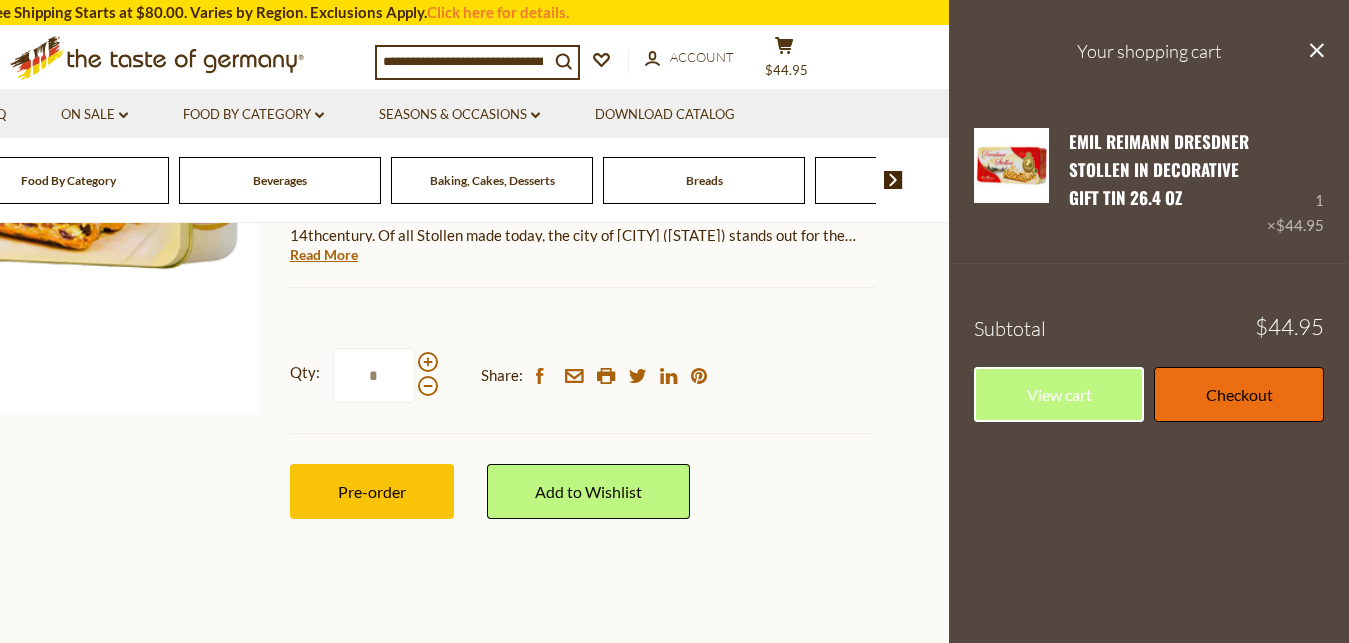 click on "Checkout" at bounding box center [1239, 394] 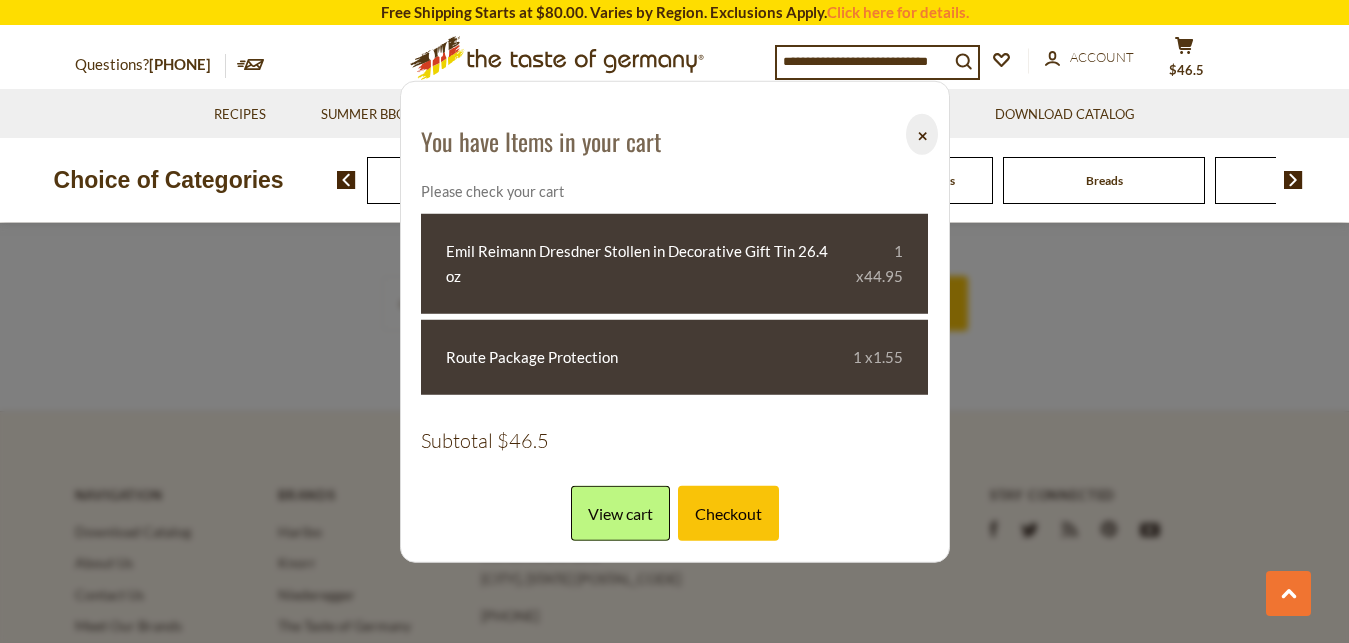 scroll, scrollTop: 4222, scrollLeft: 0, axis: vertical 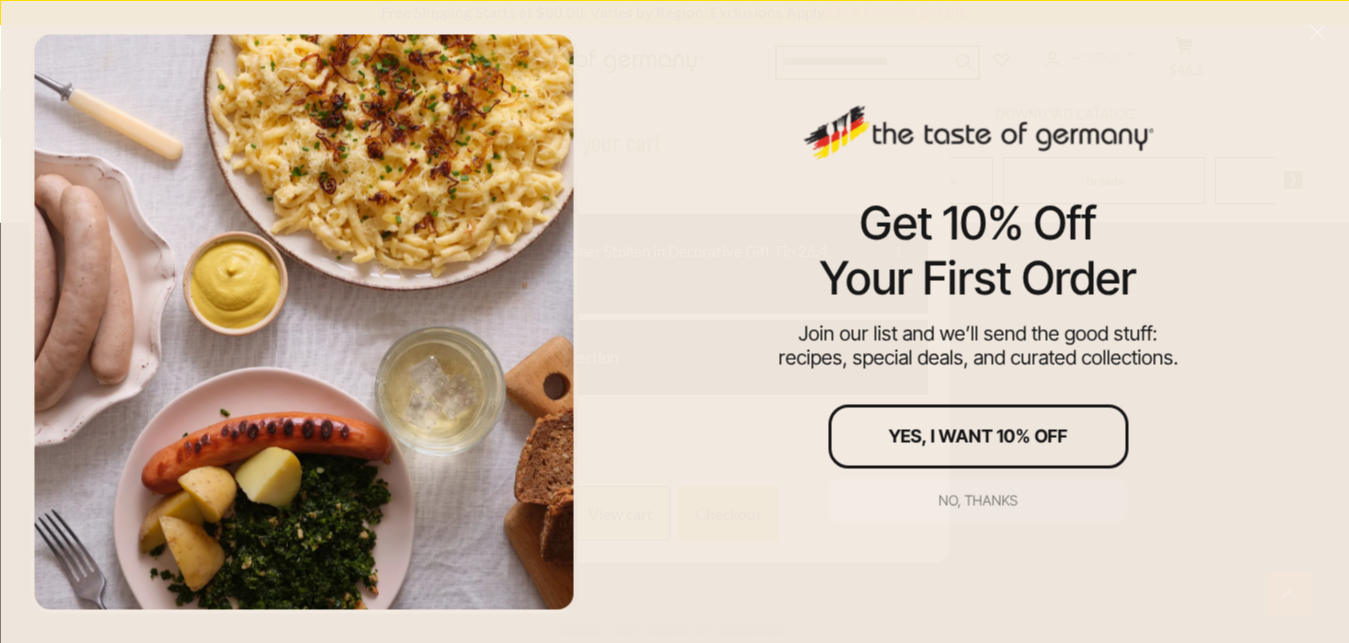 click on "No, thanks" at bounding box center (978, 500) 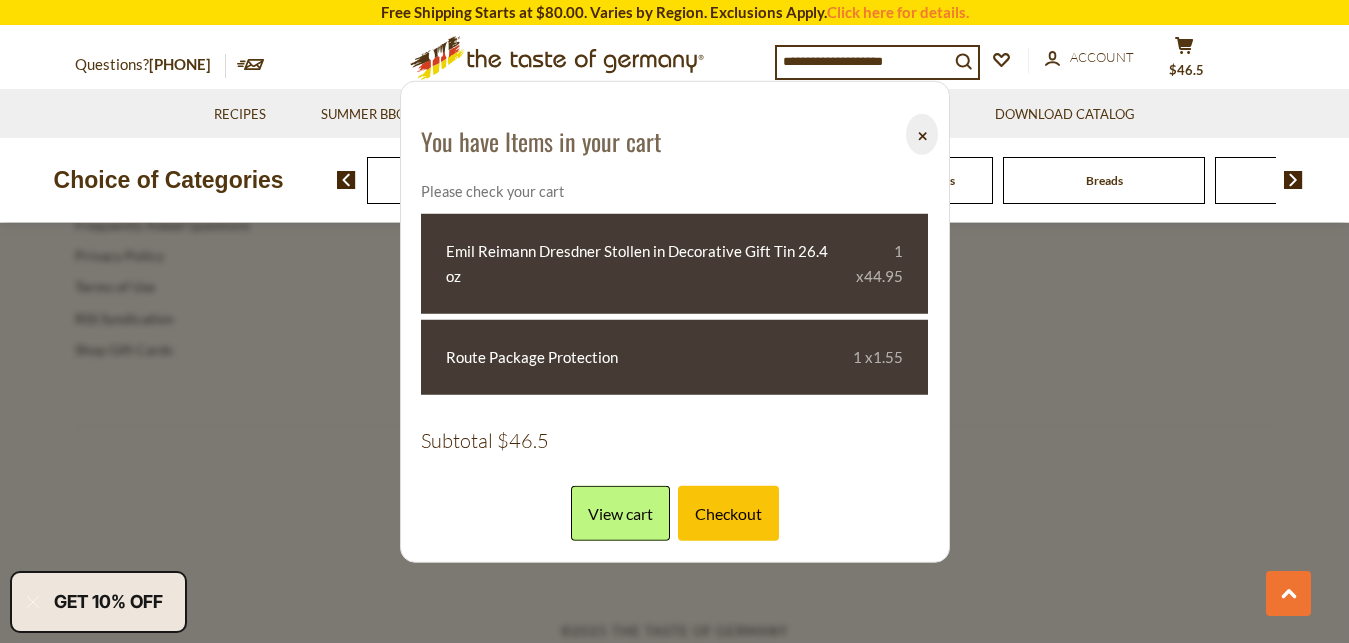 click at bounding box center (674, 321) 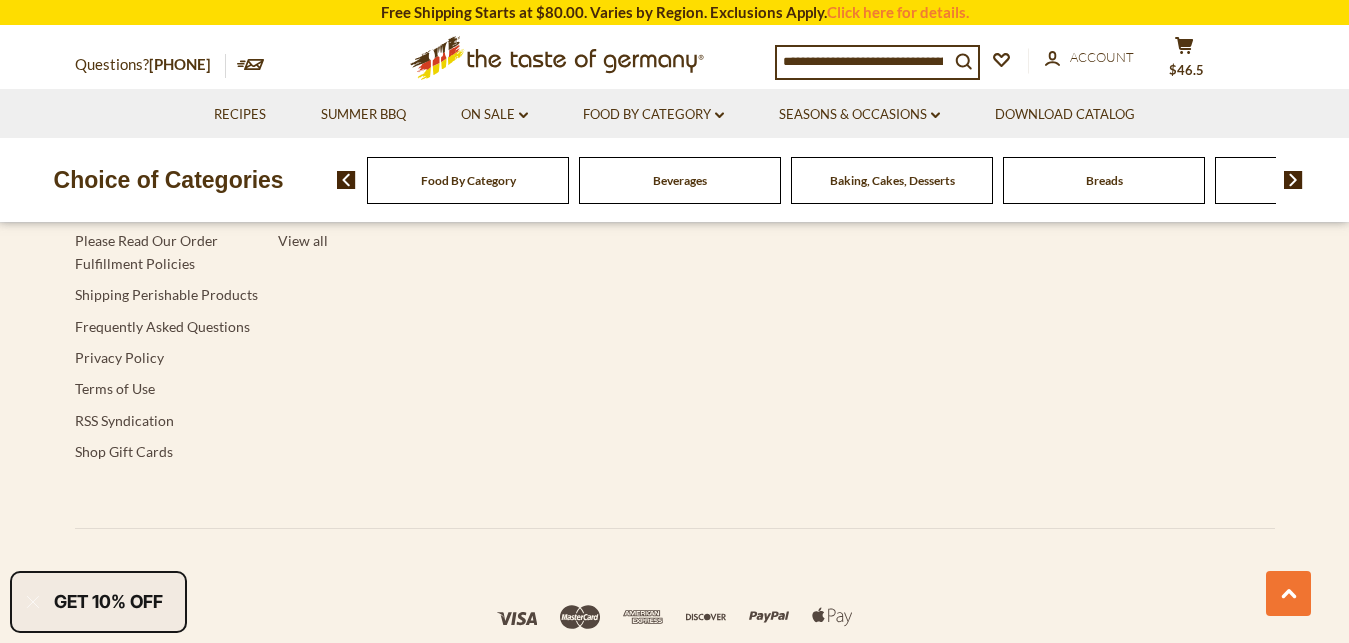 scroll, scrollTop: 3916, scrollLeft: 0, axis: vertical 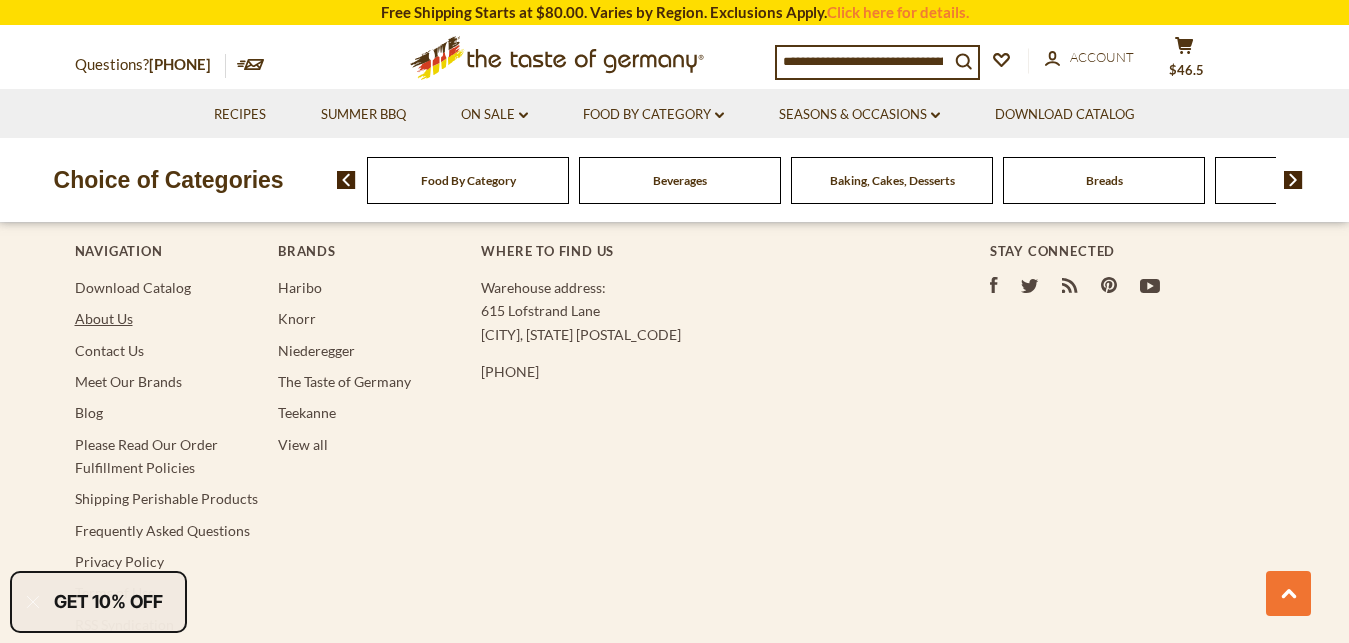 click on "About Us" at bounding box center (104, 318) 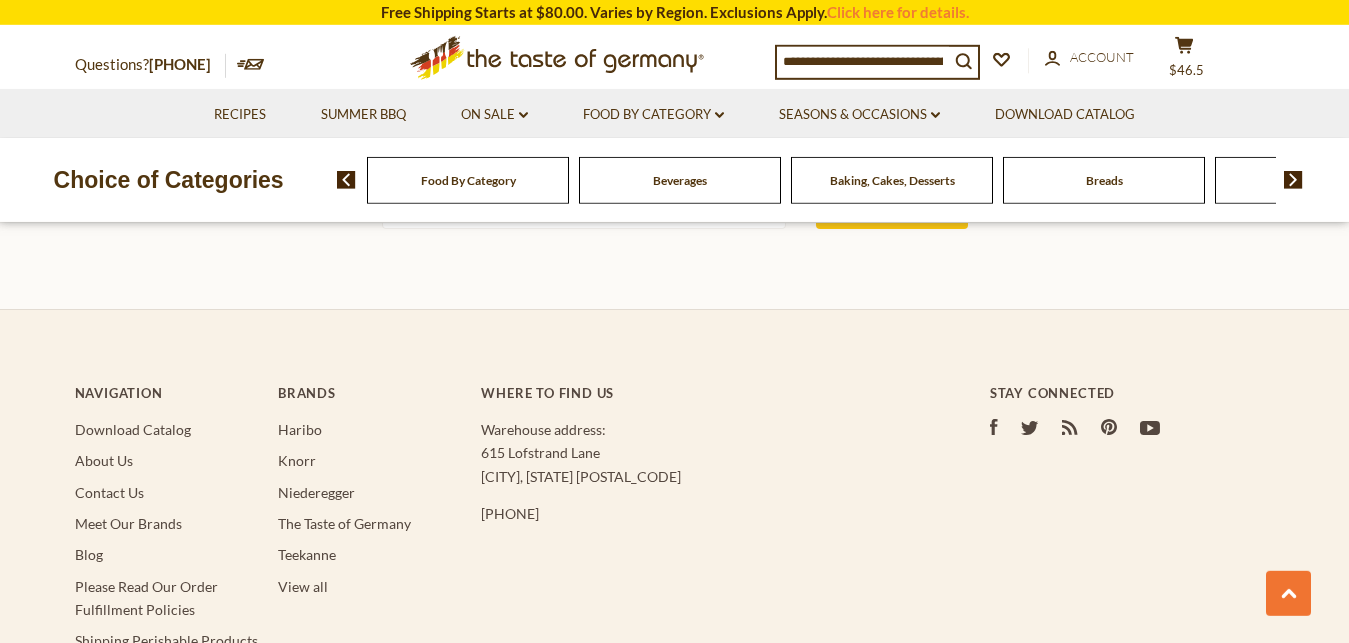 scroll, scrollTop: 1734, scrollLeft: 0, axis: vertical 